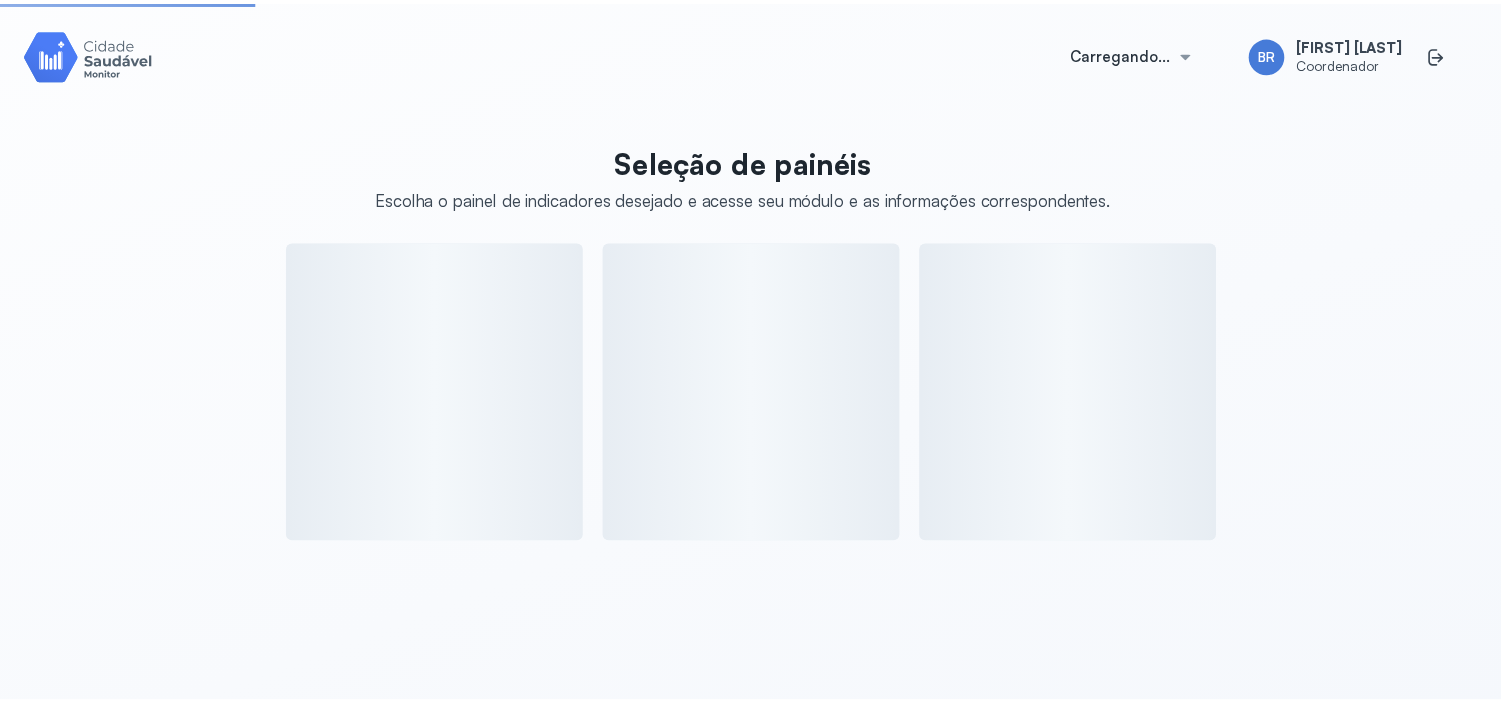 scroll, scrollTop: 0, scrollLeft: 0, axis: both 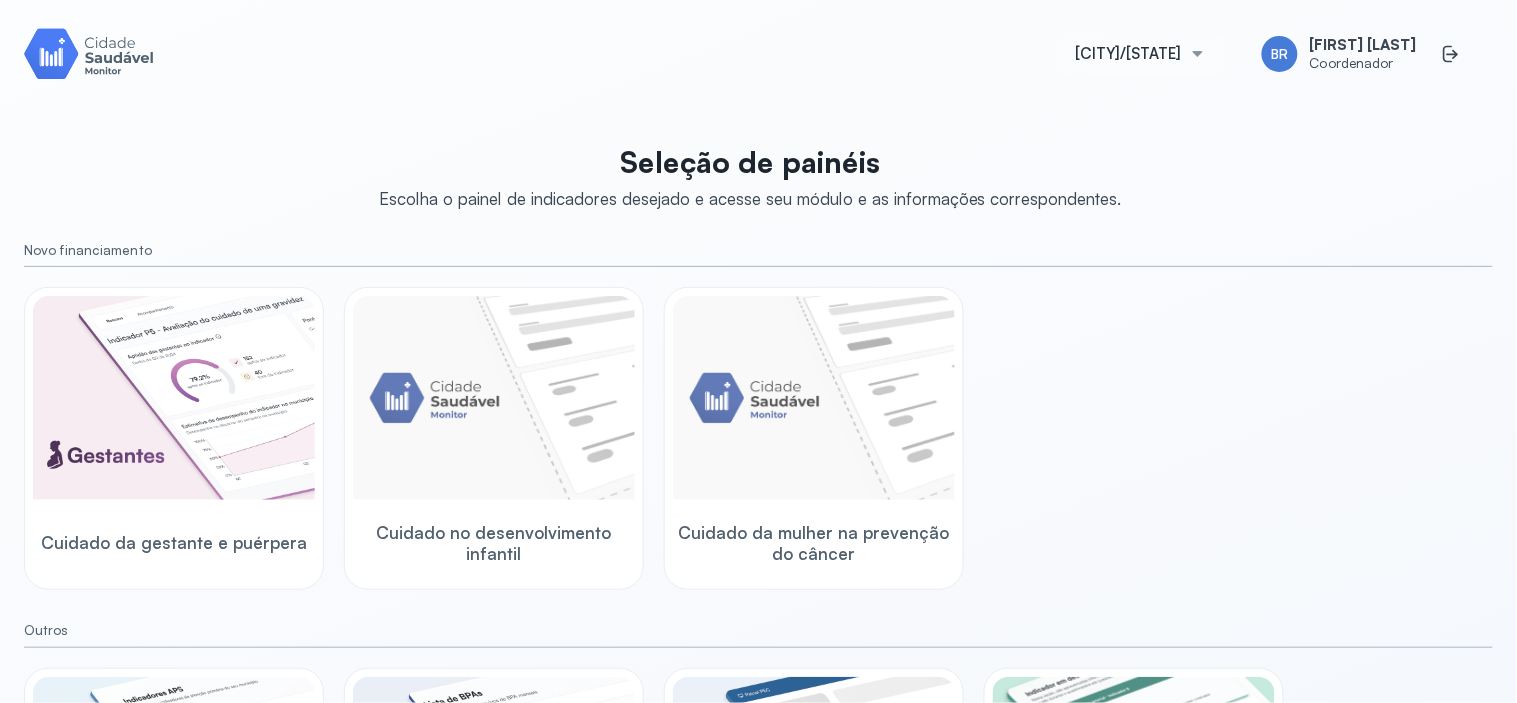 click on "[CITY]/[STATE]" at bounding box center [1129, 54] 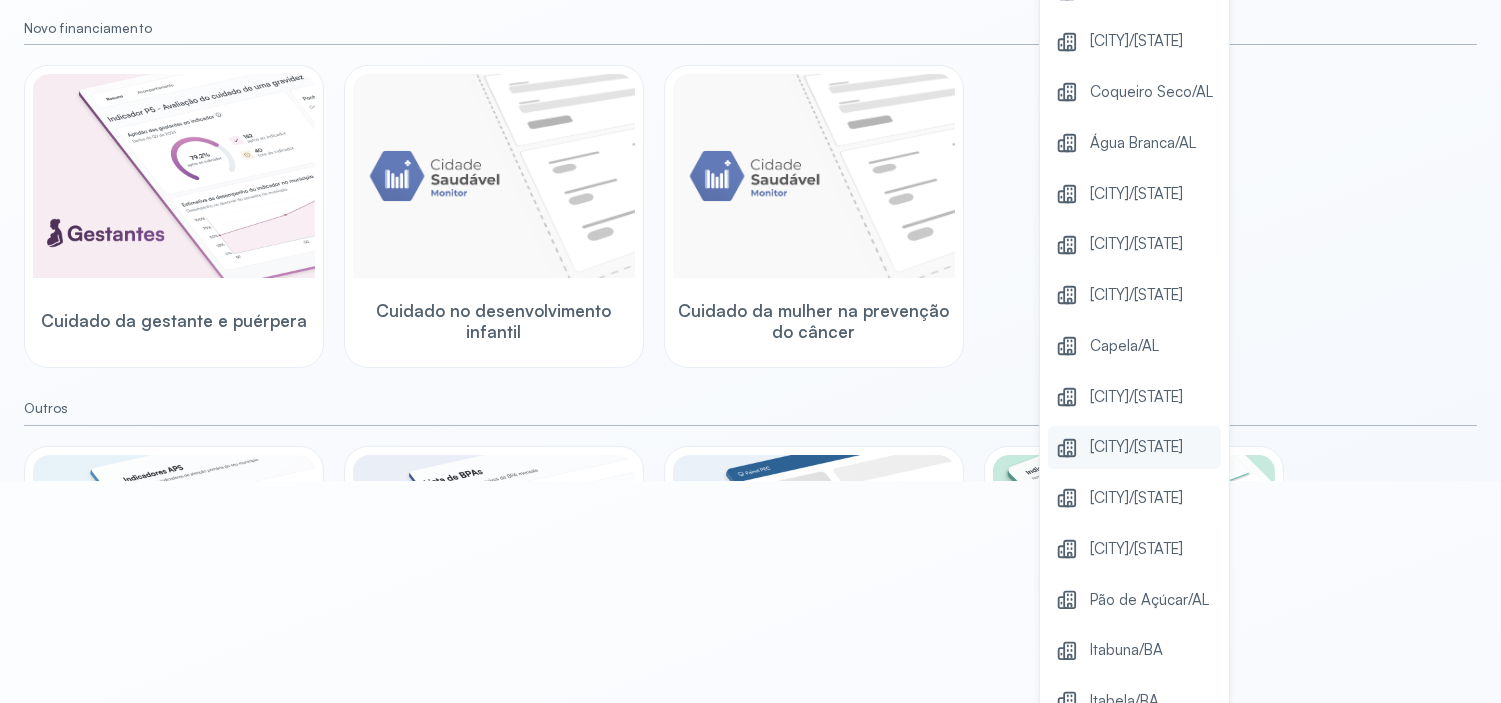 scroll, scrollTop: 298, scrollLeft: 0, axis: vertical 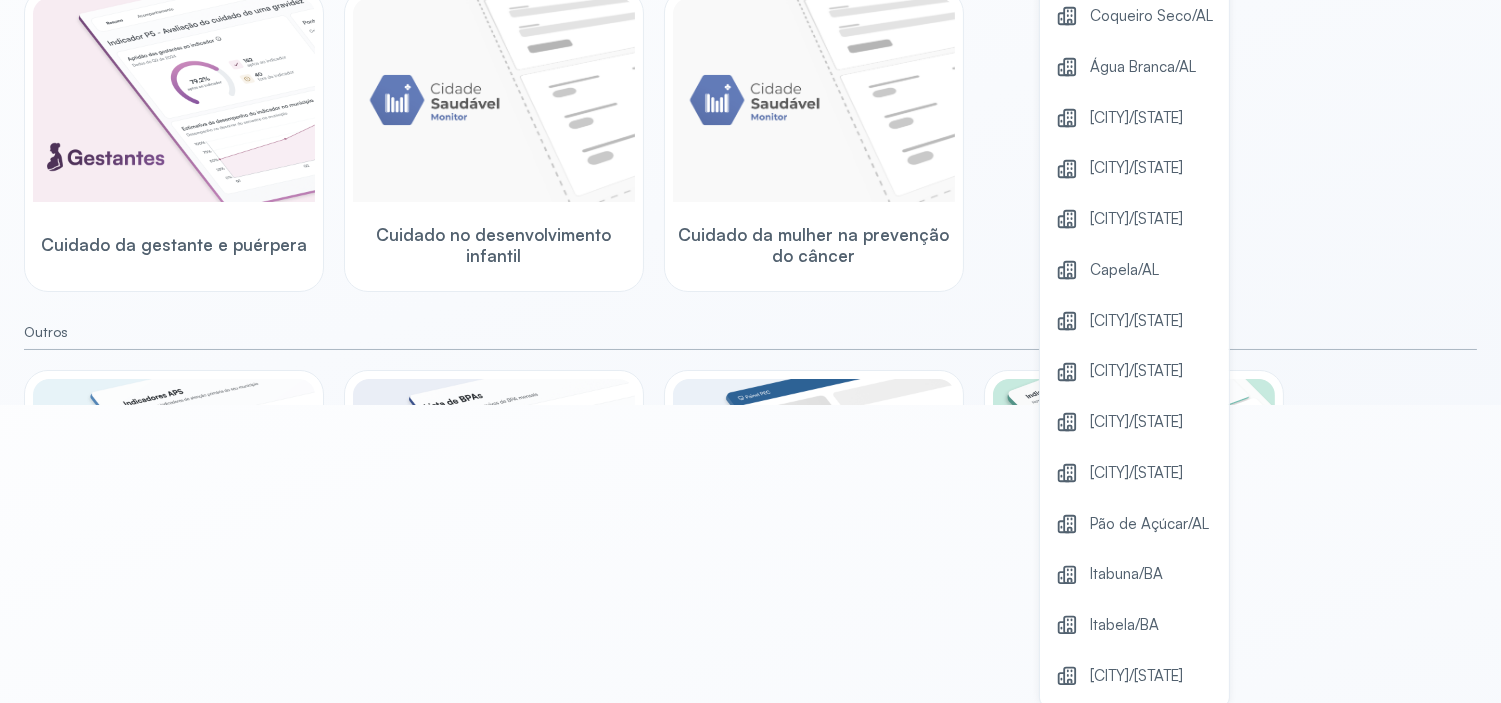 click on "[CITY]/[STATE]" at bounding box center [1134, 422] 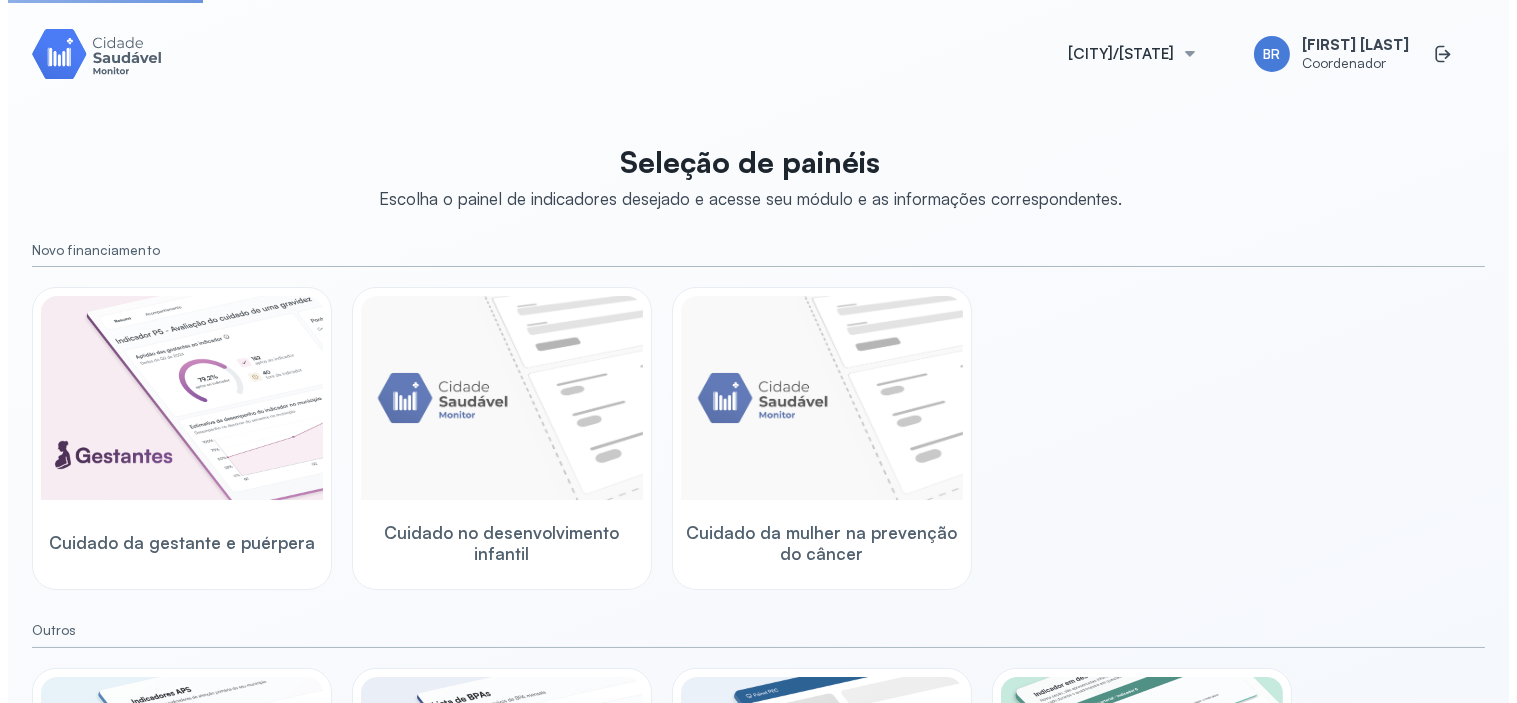 scroll, scrollTop: 0, scrollLeft: 0, axis: both 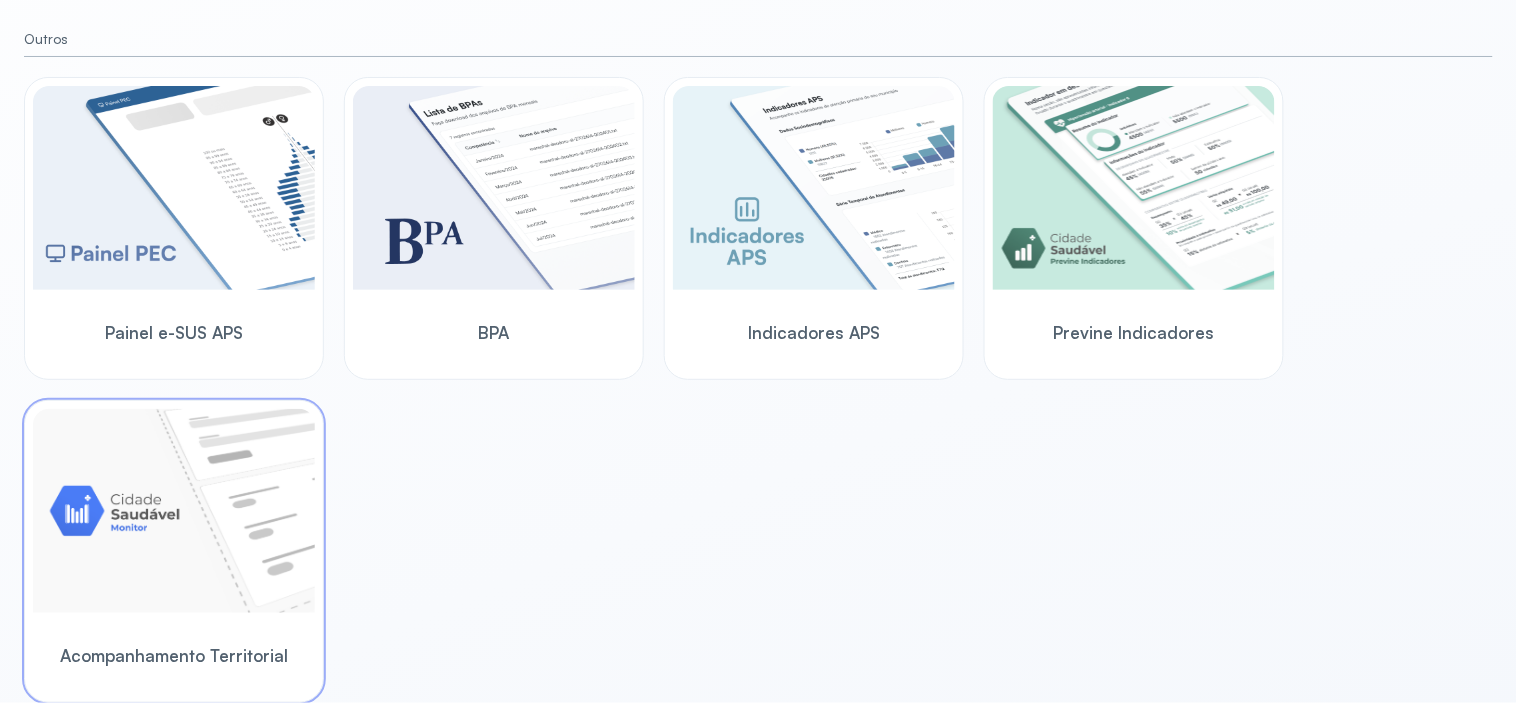 click at bounding box center (174, 511) 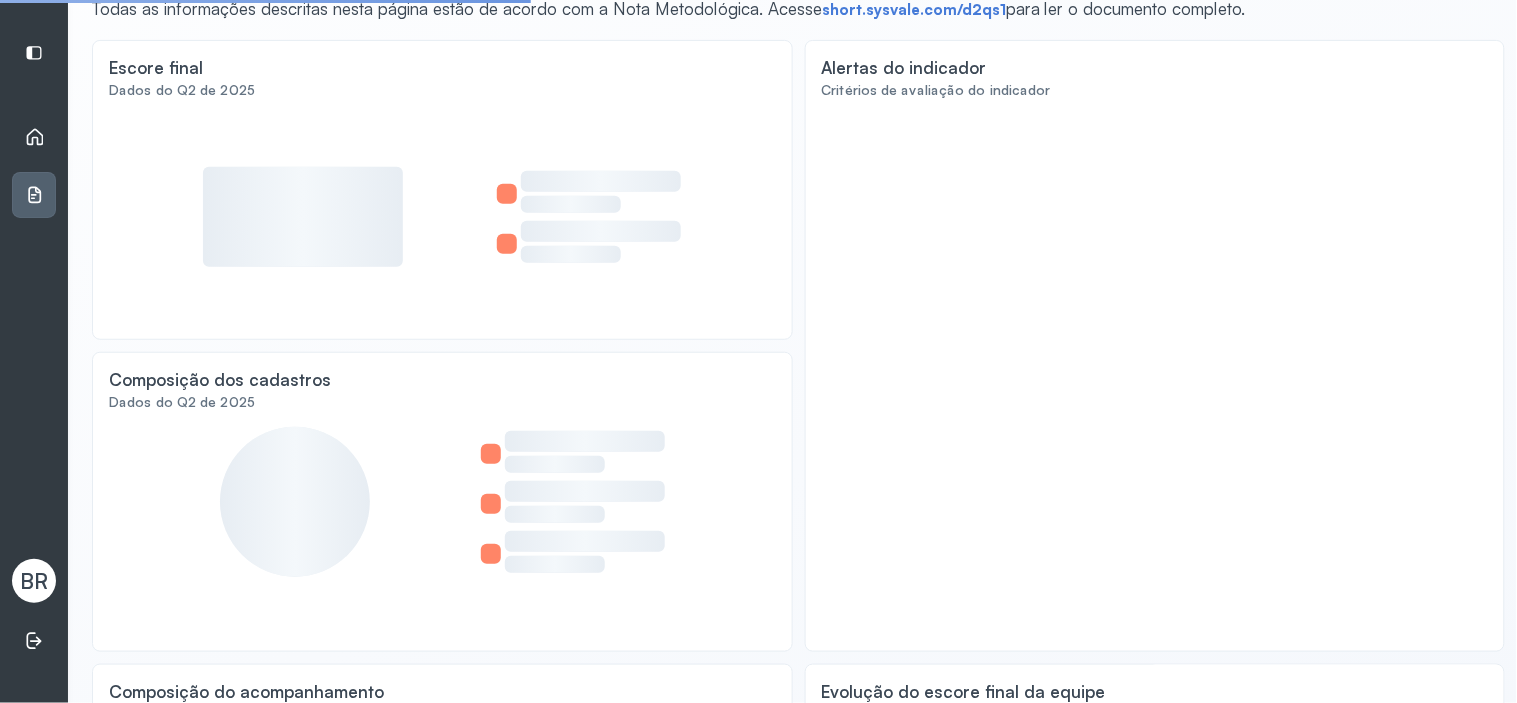 scroll, scrollTop: 0, scrollLeft: 0, axis: both 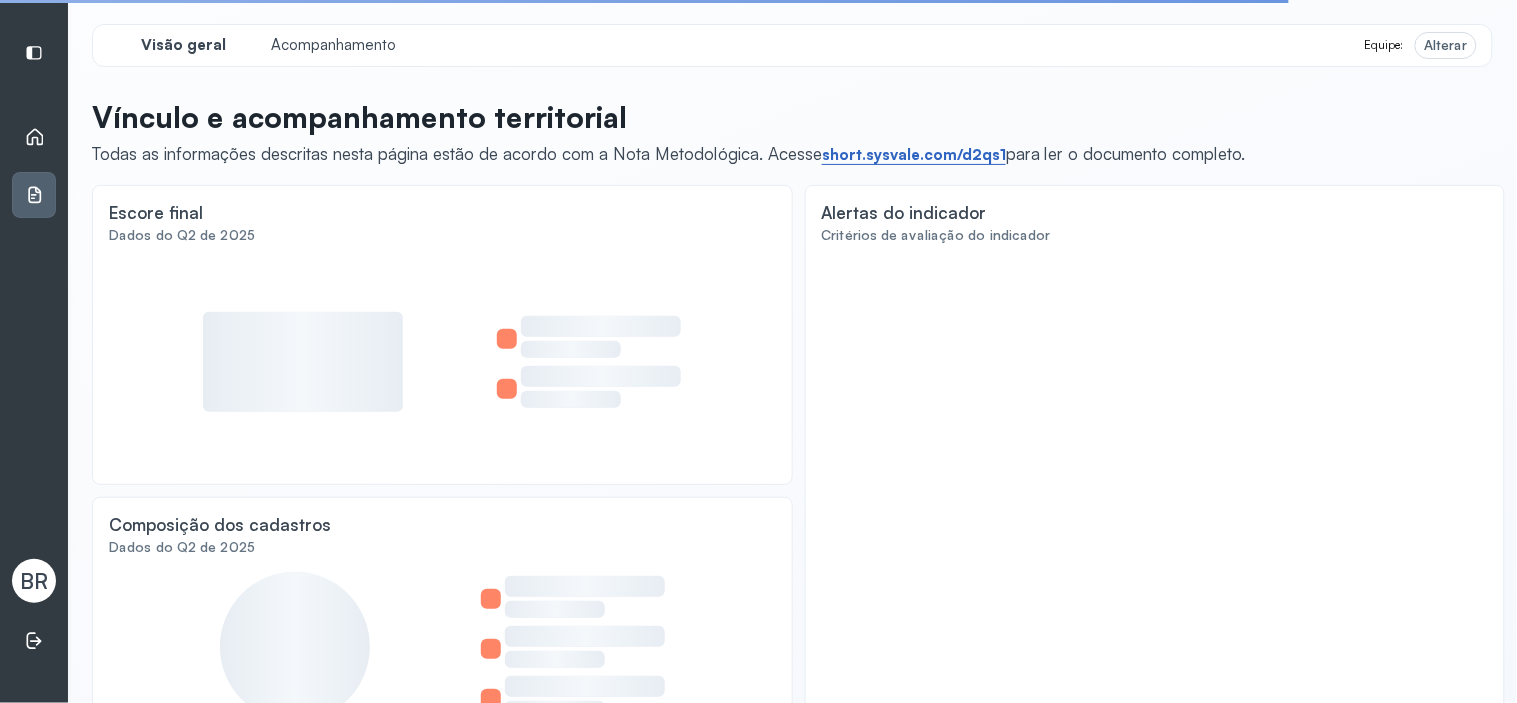 click on "short.sysvale.com/d2qs1" at bounding box center (914, 155) 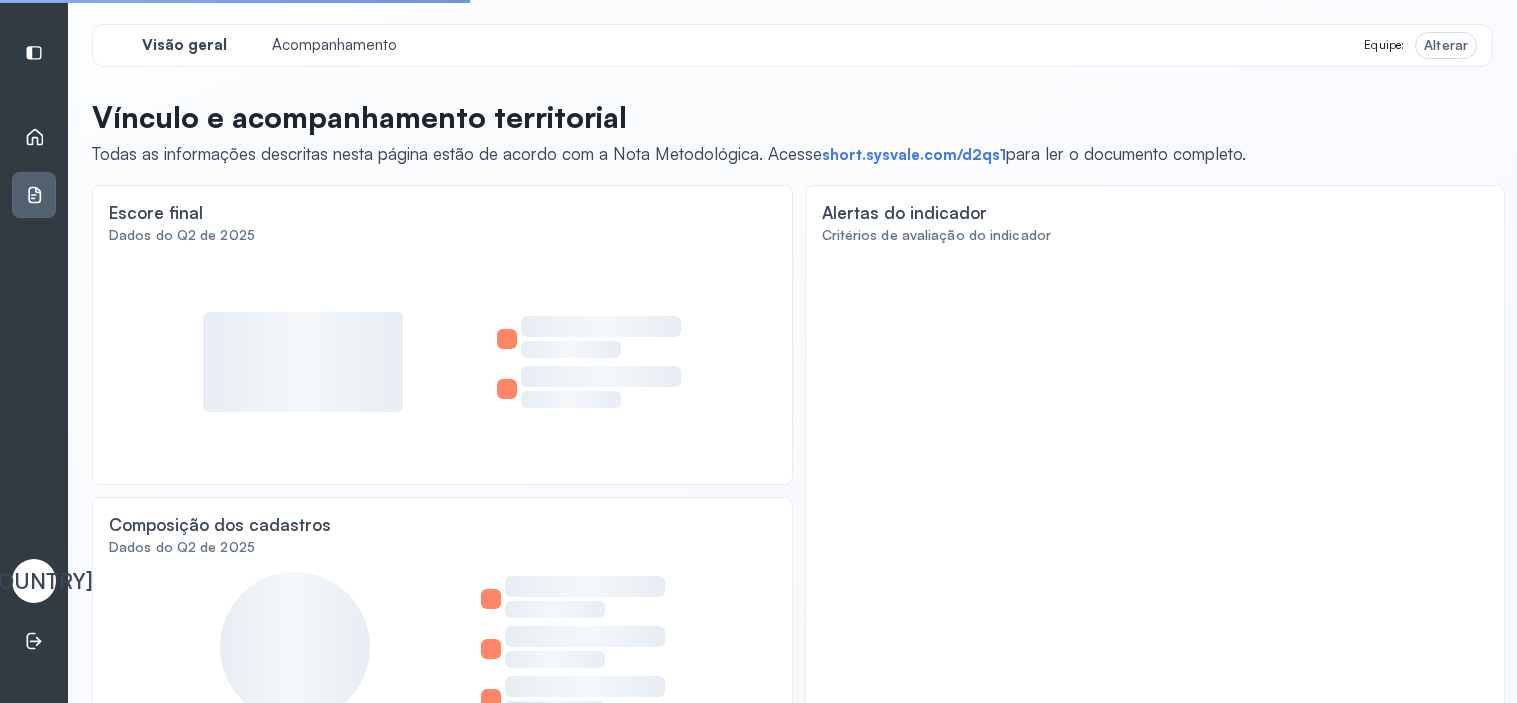 scroll, scrollTop: 0, scrollLeft: 0, axis: both 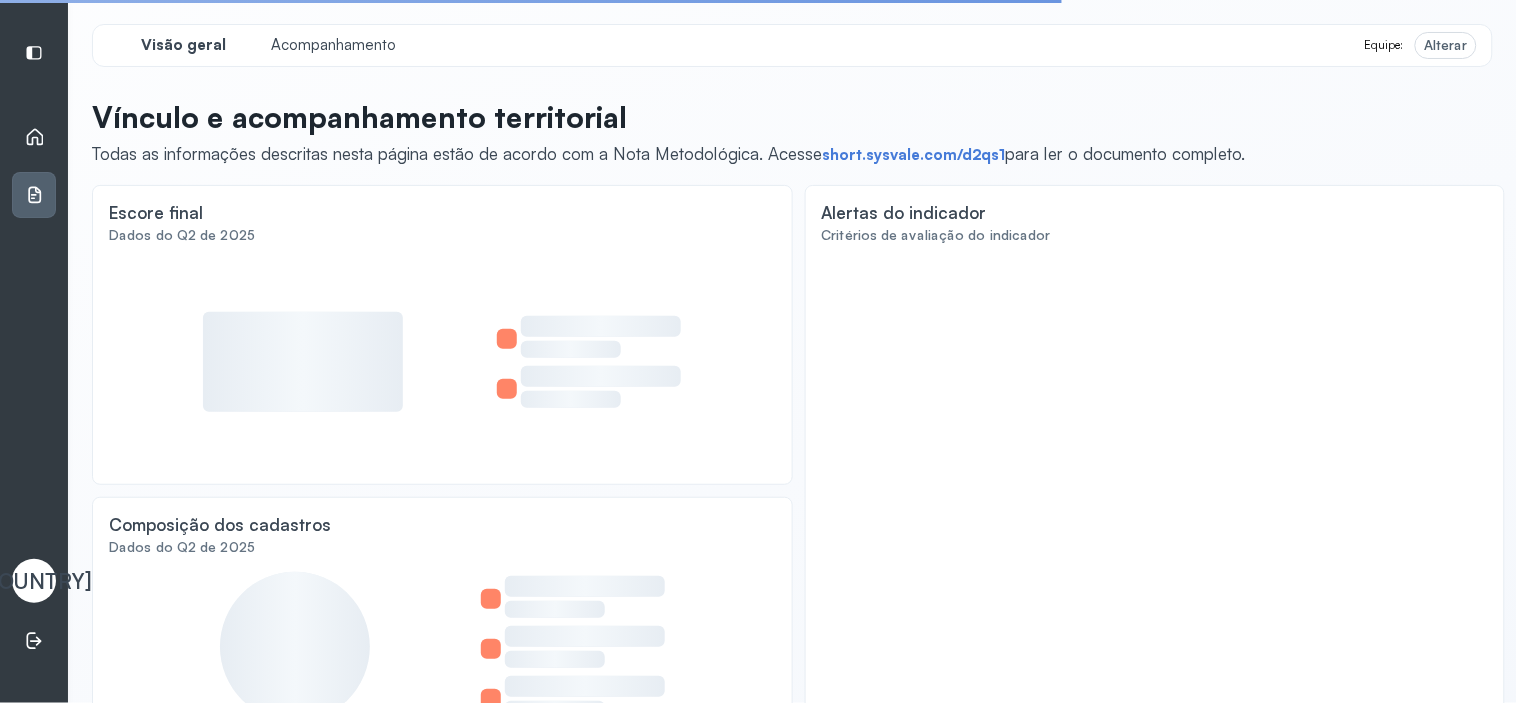 drag, startPoint x: 806, startPoint y: 154, endPoint x: 847, endPoint y: 116, distance: 55.9017 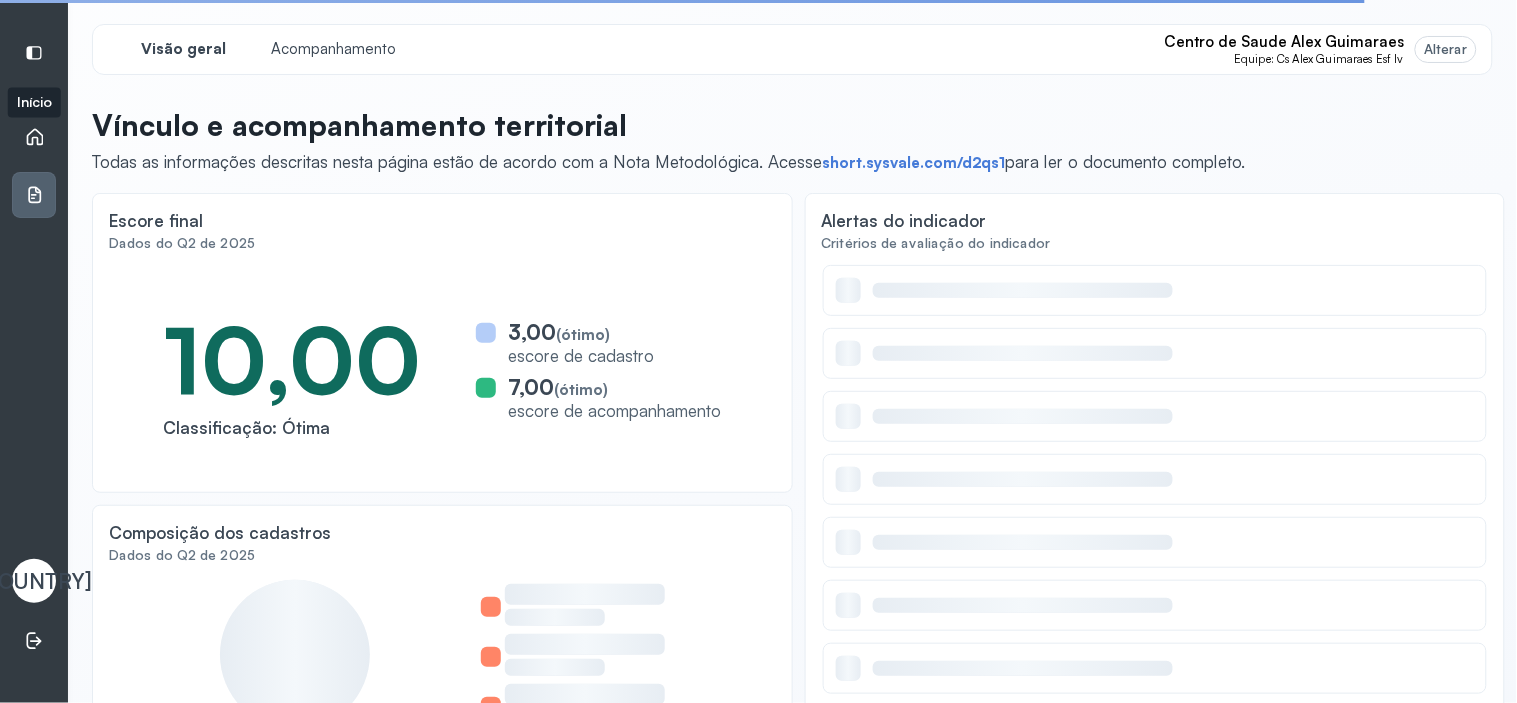 click 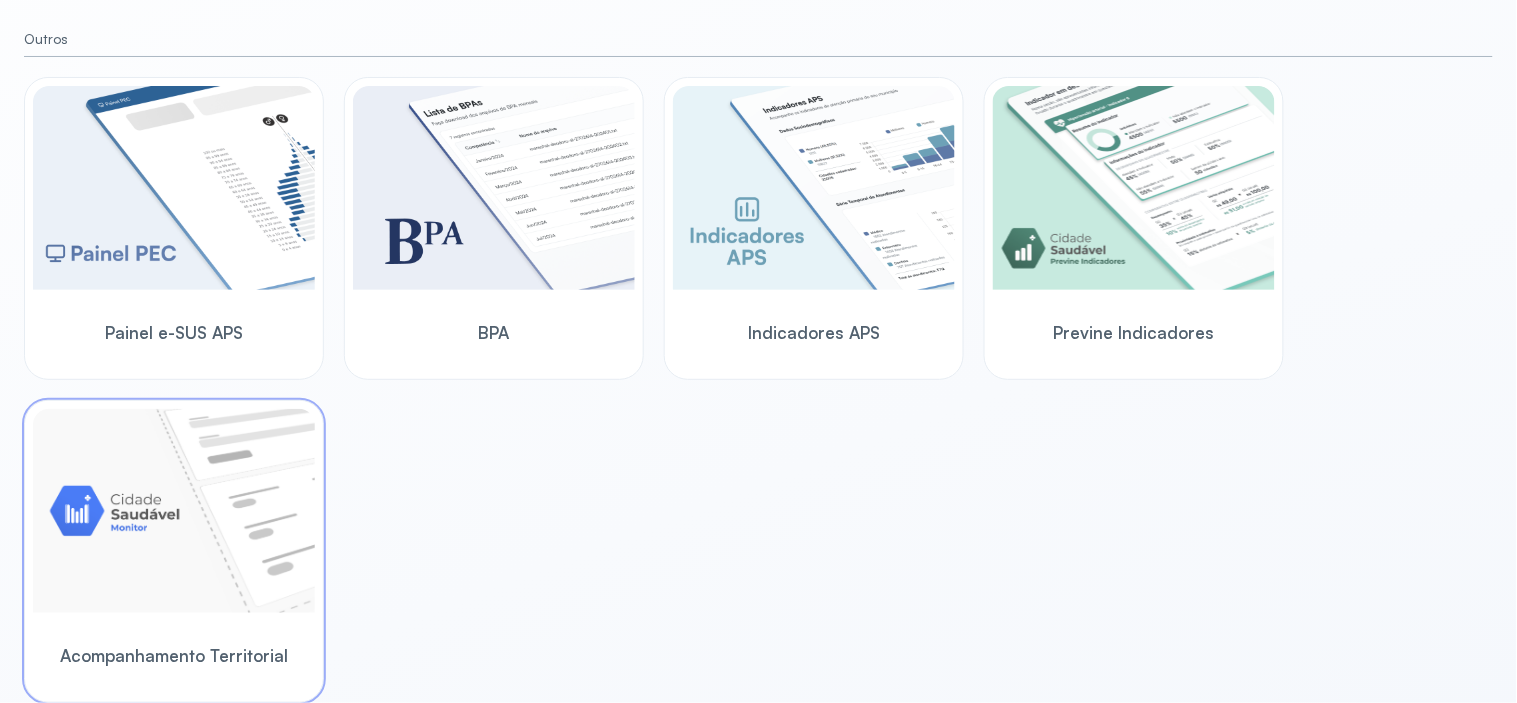 click at bounding box center (174, 511) 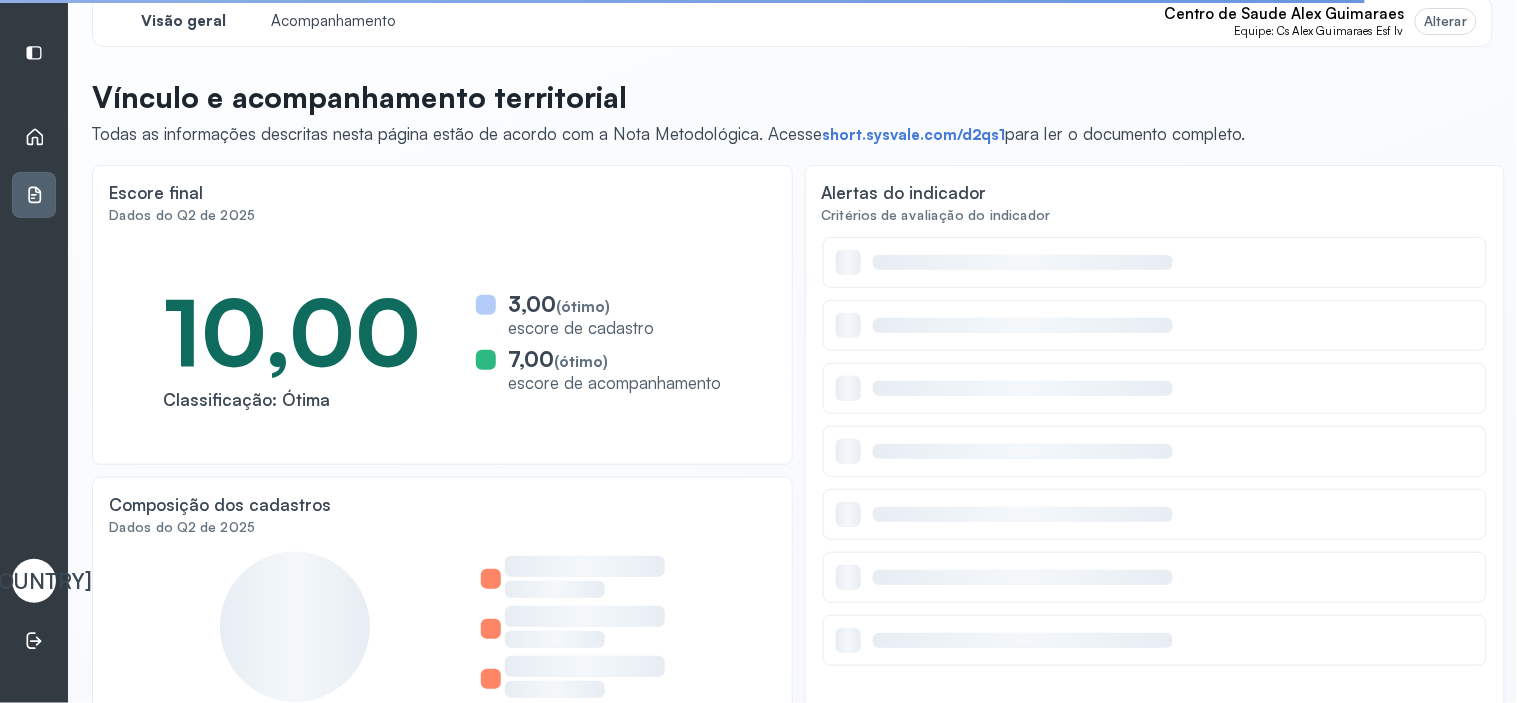 scroll, scrollTop: 0, scrollLeft: 0, axis: both 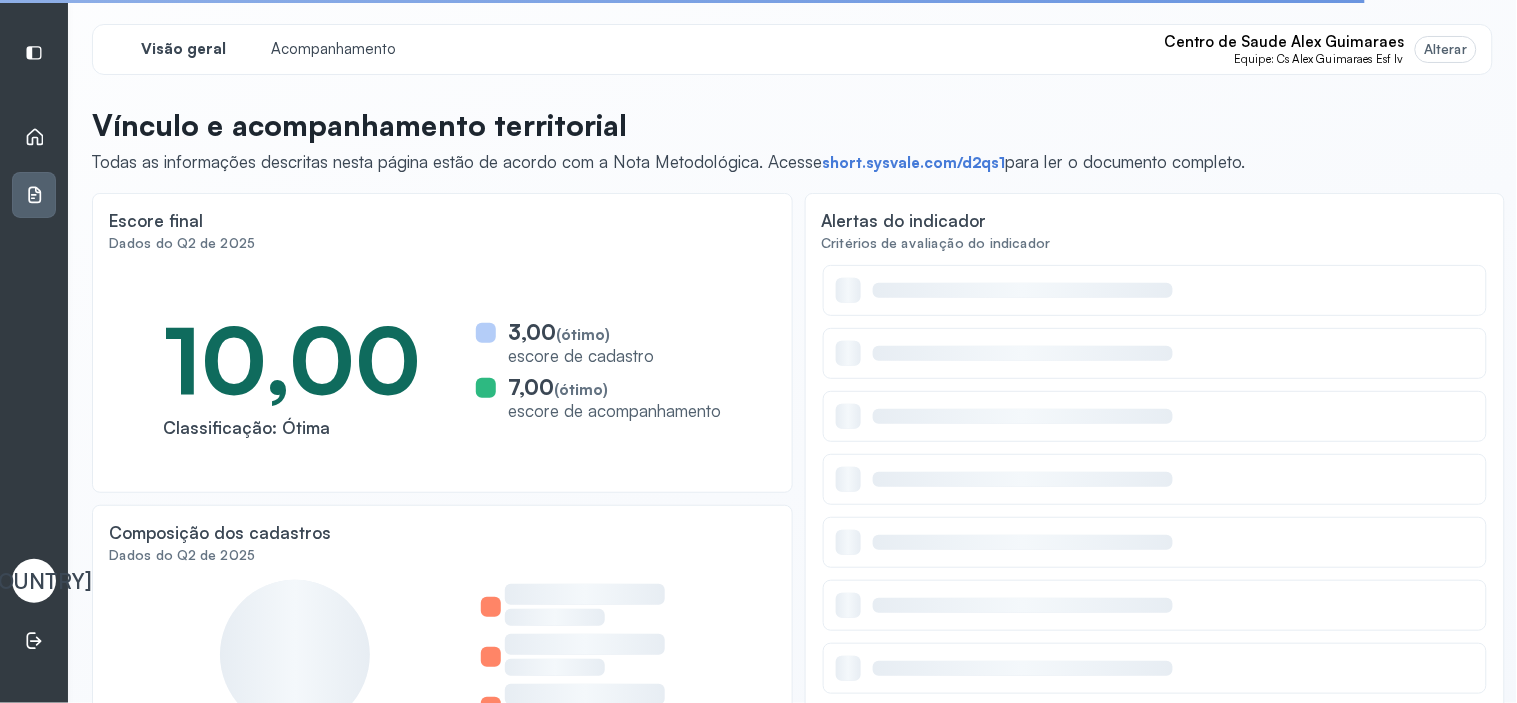 click on "Visão geral Acompanhamento Centro de Saude Alex Guimaraes  Equipe: Cs Alex Guimaraes Esf Iv  Alterar  Centro de Saude Alex Guimaraes Cs Alex Guimaraes Esf Iv Posto de Saude Bititinga Ps Bititinga Esf Ii Posto de Saude Manoel Lins Calheiros Esf Manoel Lins Calheiros 2 Ps Manoel Lins Calheiros Esf I UBS Dr Milton Henio Netto de Gouvea Ubs Dr Milton Henio N Gouvea Unidade Basica de Saude Dr Osman Catarina Esf Dr. Osman Catarina Unidade Basica de Saude Jose Amorim de Almeida Ubs Jose Amorim Almeida Esf V Vínculo e acompanhamento territorial Todas as informações descritas nesta página estão de acordo com a Nota Metodológica. Acesse   short.sysvale.com/d2qs1   para ler o documento completo. Escore final Dados do Q2 de 2025 10,00  Classificação: Ótima 3,00   (ótimo)  escore de cadastro 7,00   (ótimo)  escore de acompanhamento Alertas do indicador Critérios de avaliação do indicador Composição dos cadastros Dados do Q2 de 2025 Composição do acompanhamento Dados do Q2 de 2025" 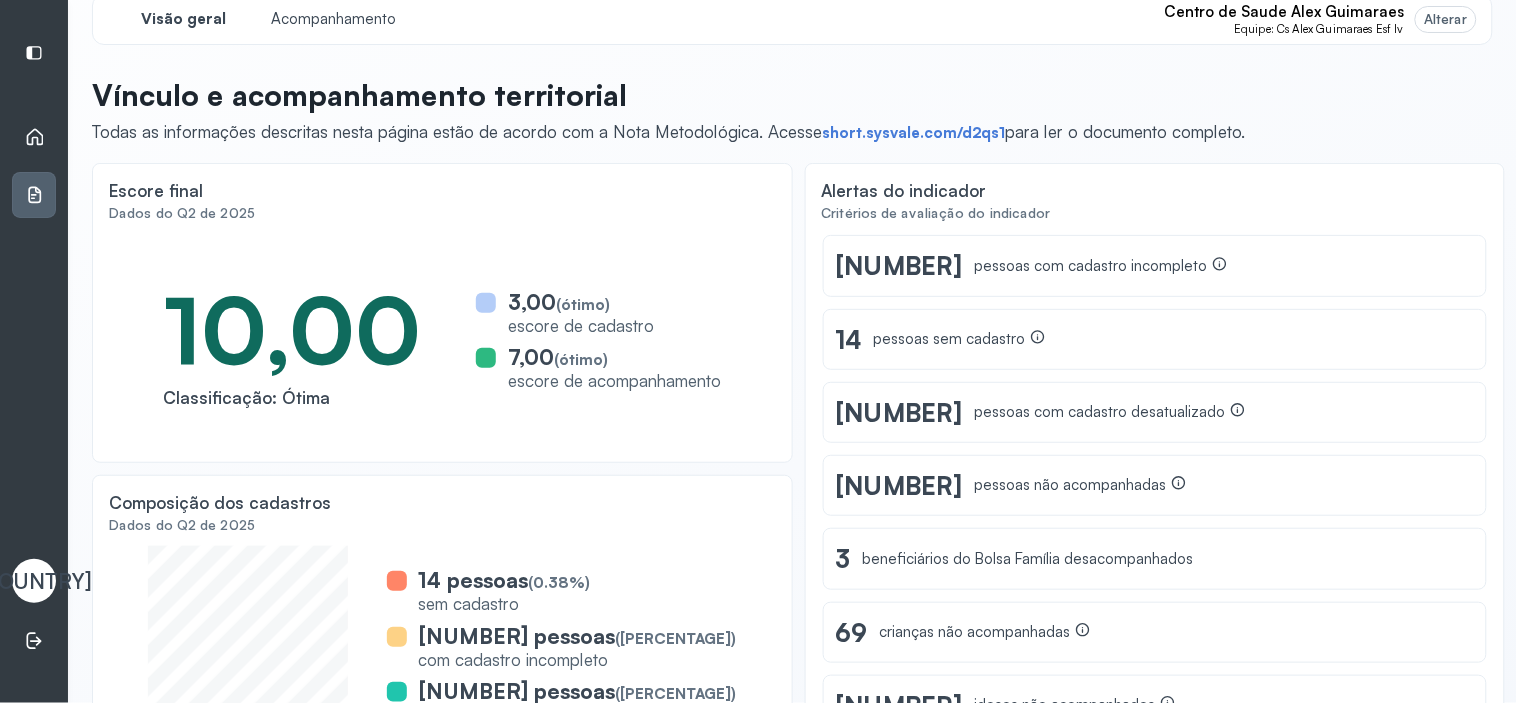 scroll, scrollTop: 0, scrollLeft: 0, axis: both 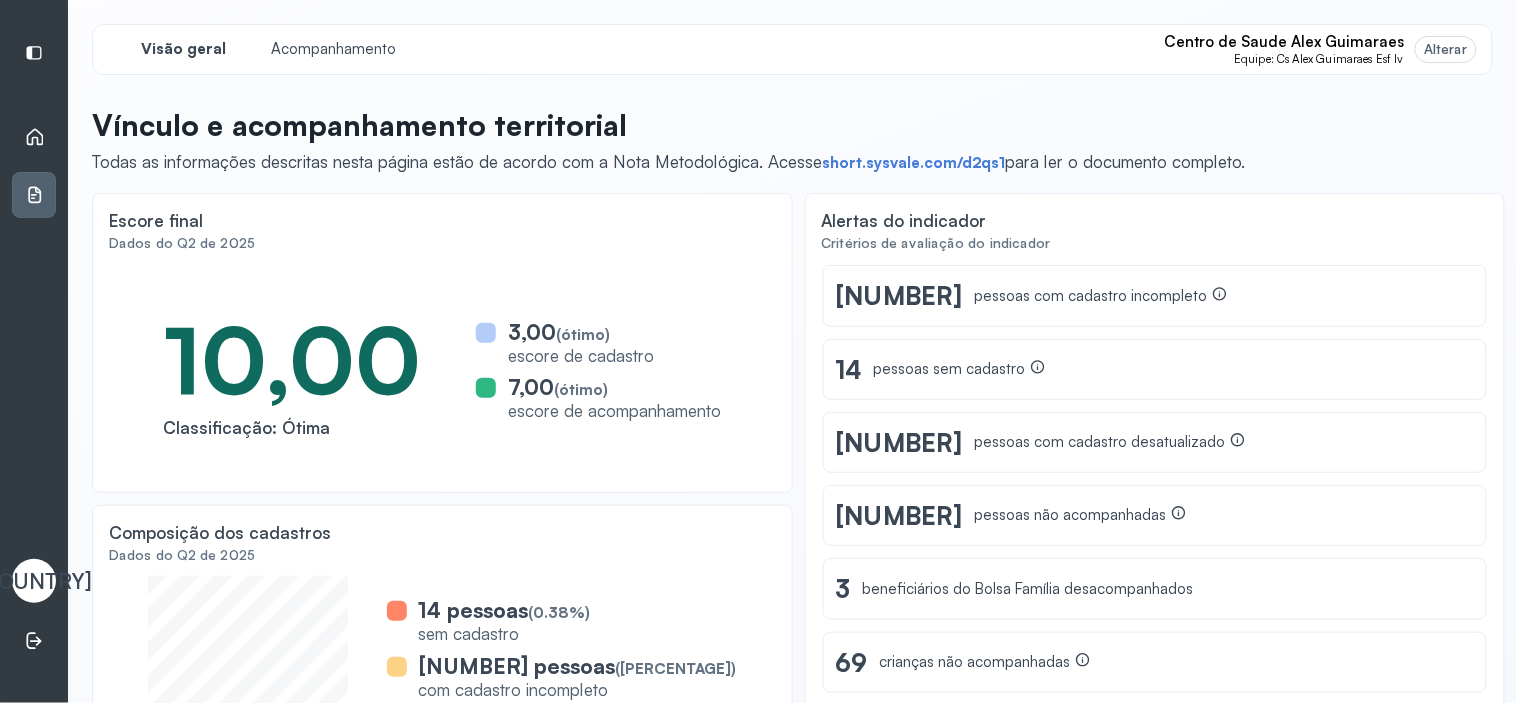 click on "Visão geral Acompanhamento Centro de Saude Alex Guimaraes  Equipe: Cs Alex Guimaraes Esf Iv  Alterar  Centro de Saude Alex Guimaraes Cs Alex Guimaraes Esf Iv Posto de Saude Bititinga Ps Bititinga Esf Ii Posto de Saude Manoel Lins Calheiros Esf Manoel Lins Calheiros 2 Ps Manoel Lins Calheiros Esf I UBS Dr Milton Henio Netto de Gouvea Ubs Dr Milton Henio N Gouvea Unidade Basica de Saude Dr Osman Catarina Esf Dr. Osman Catarina Unidade Basica de Saude Jose Amorim de Almeida Ubs Jose Amorim Almeida Esf V" at bounding box center [792, 49] 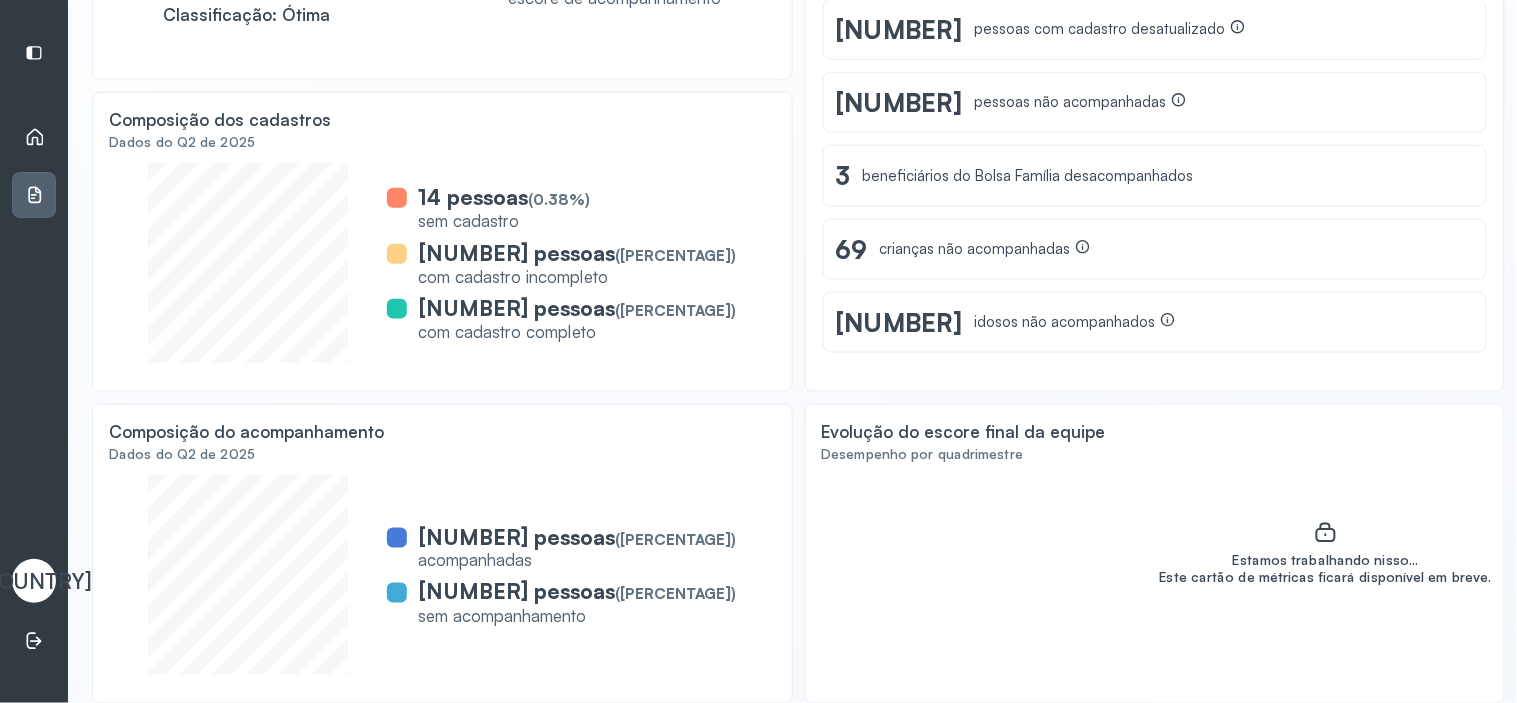 scroll, scrollTop: 0, scrollLeft: 0, axis: both 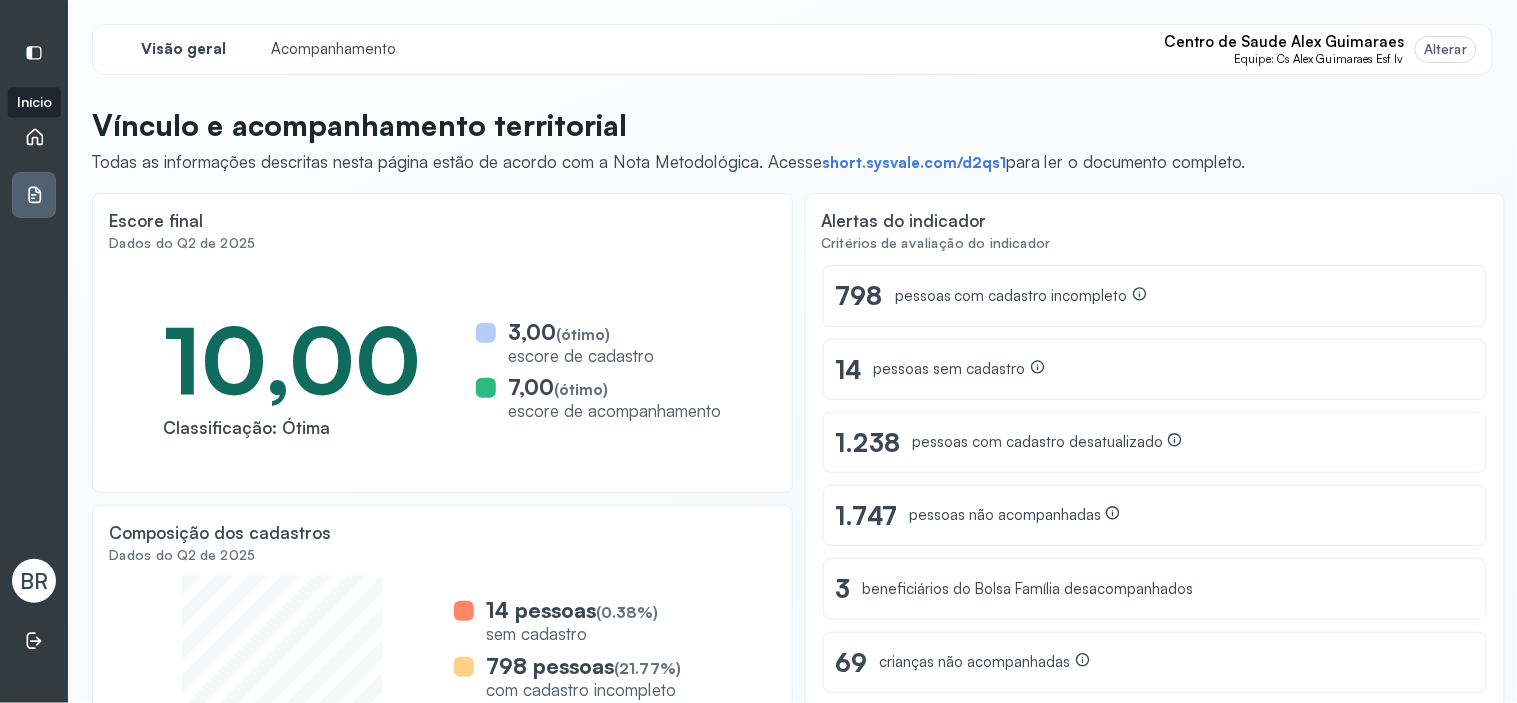 click 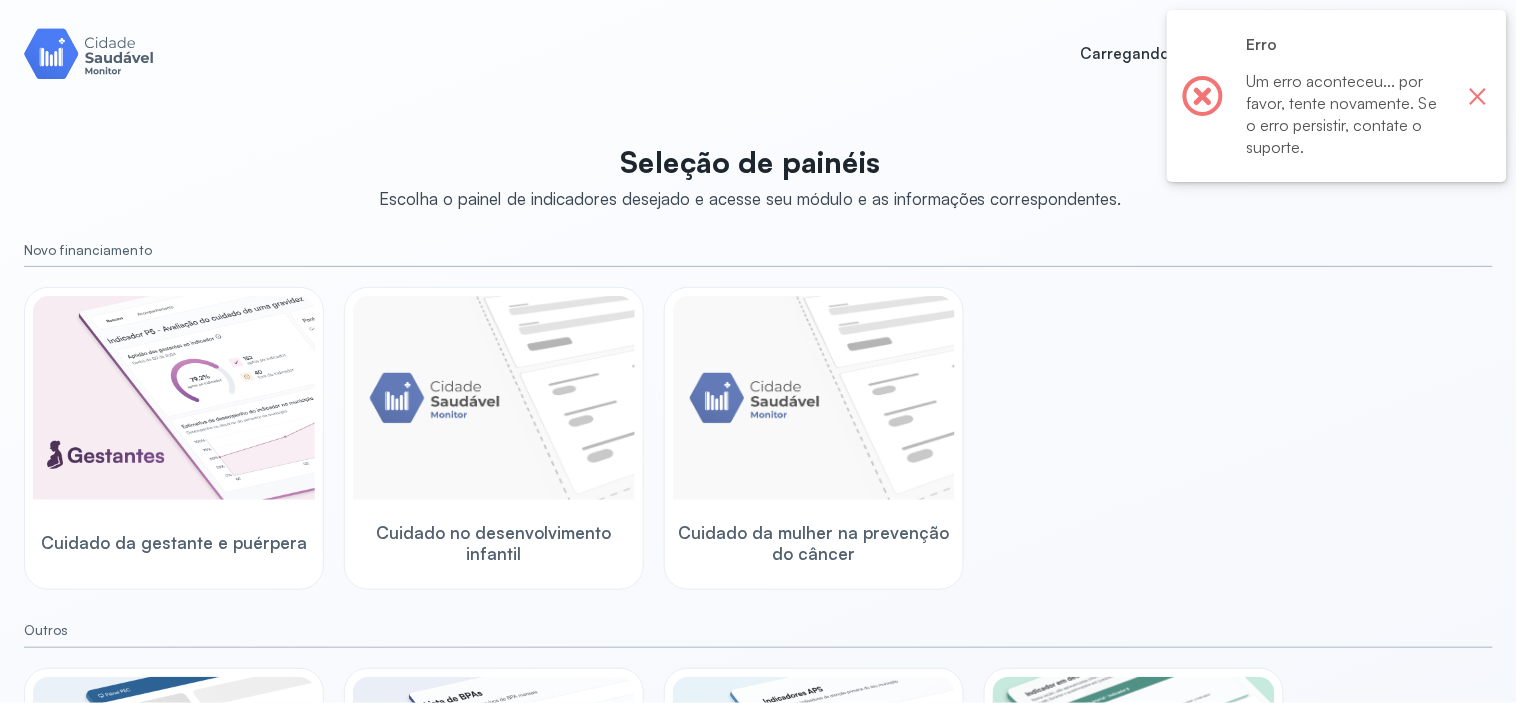 click on "×" at bounding box center (1478, 96) 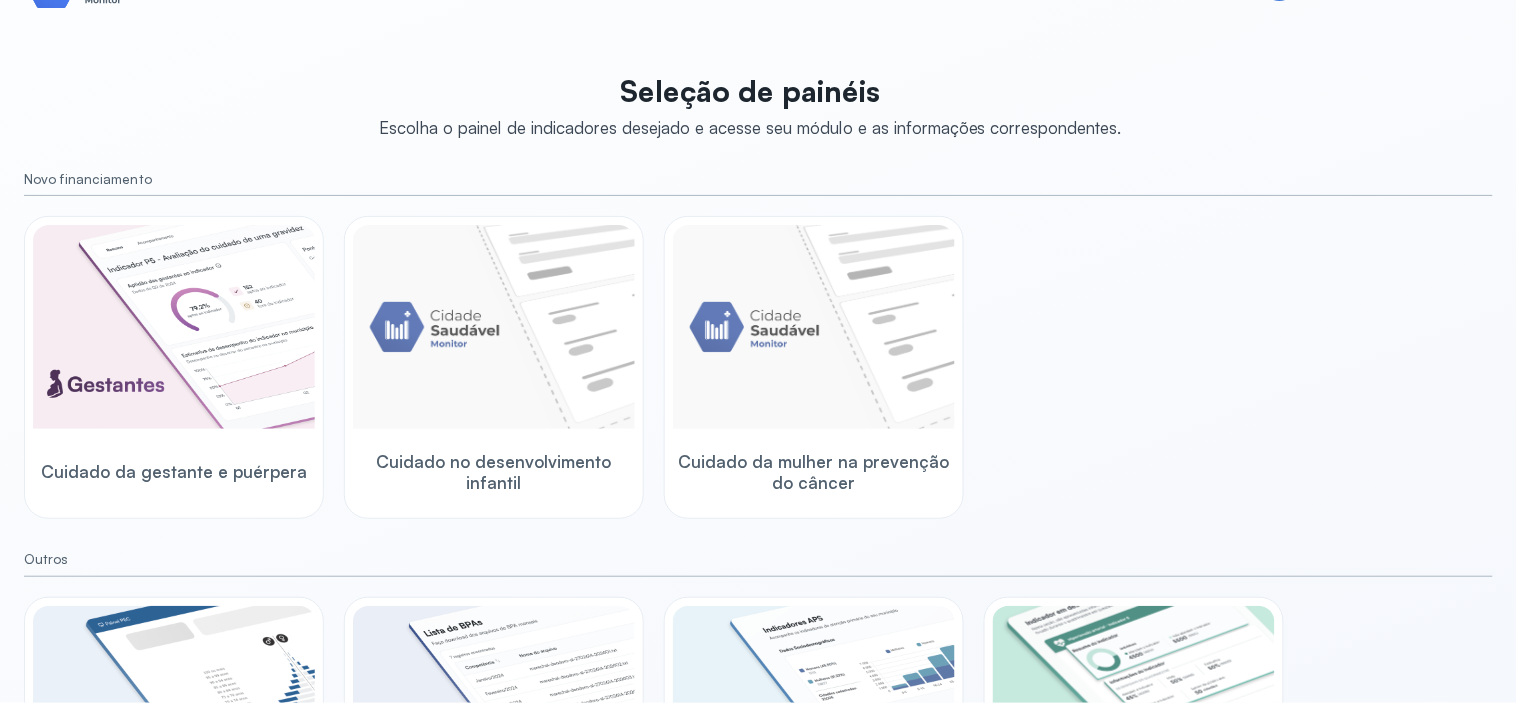 scroll, scrollTop: 0, scrollLeft: 0, axis: both 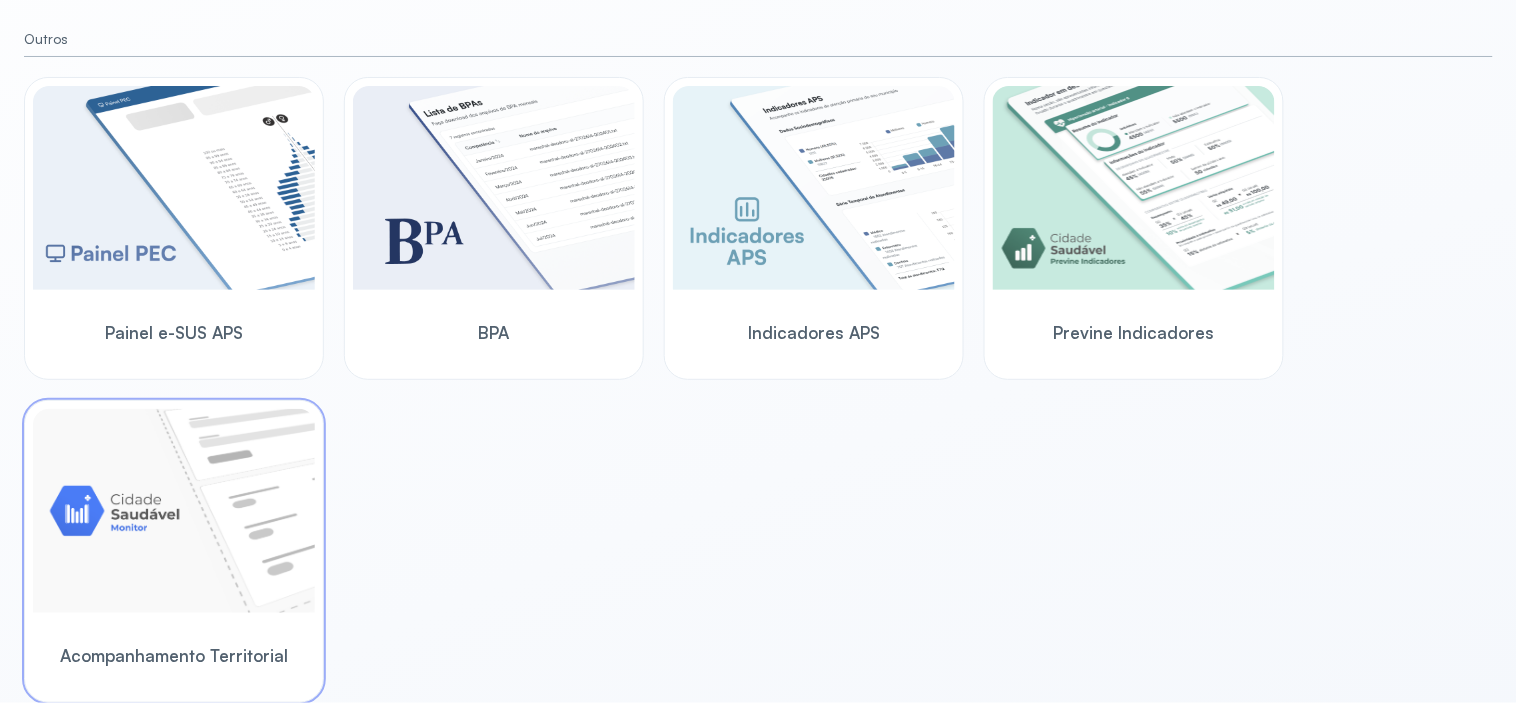 click at bounding box center [174, 511] 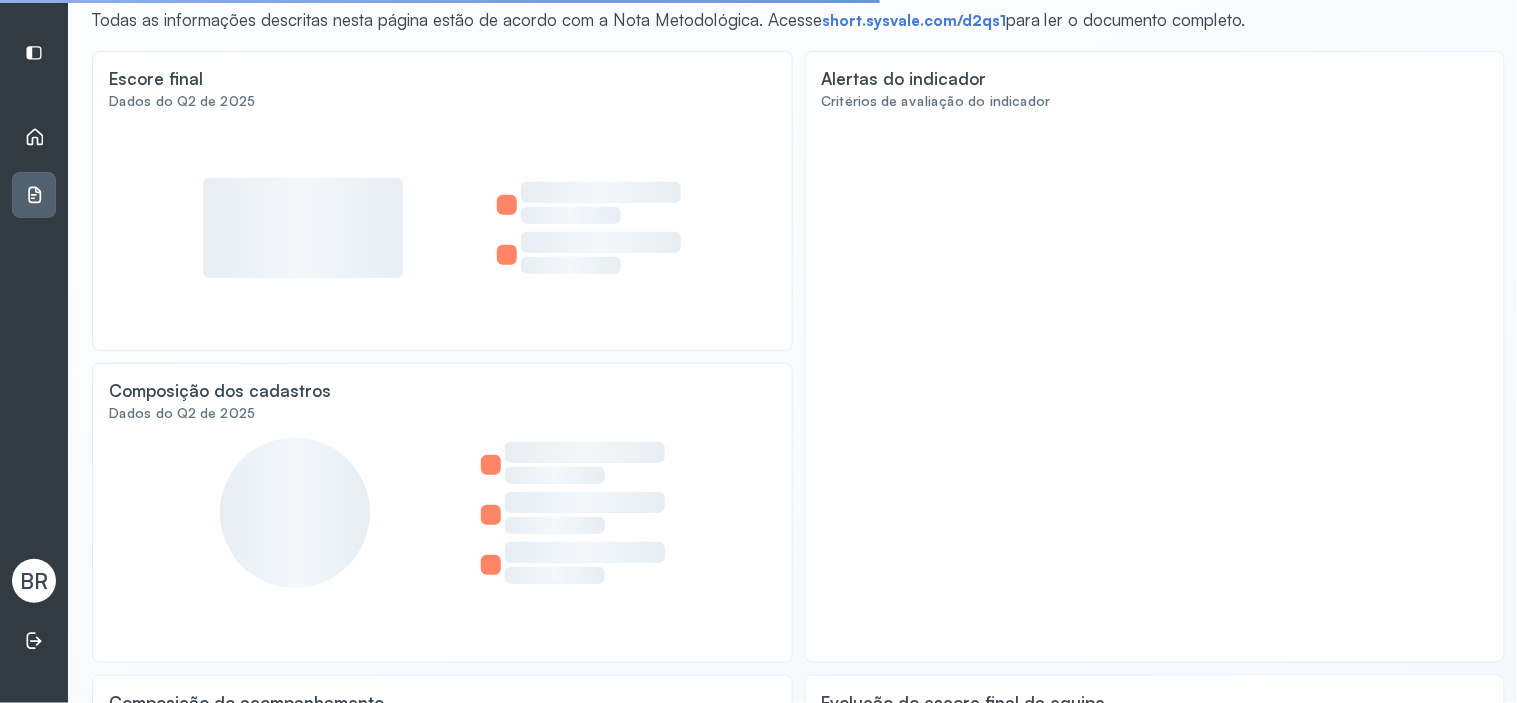 scroll, scrollTop: 0, scrollLeft: 0, axis: both 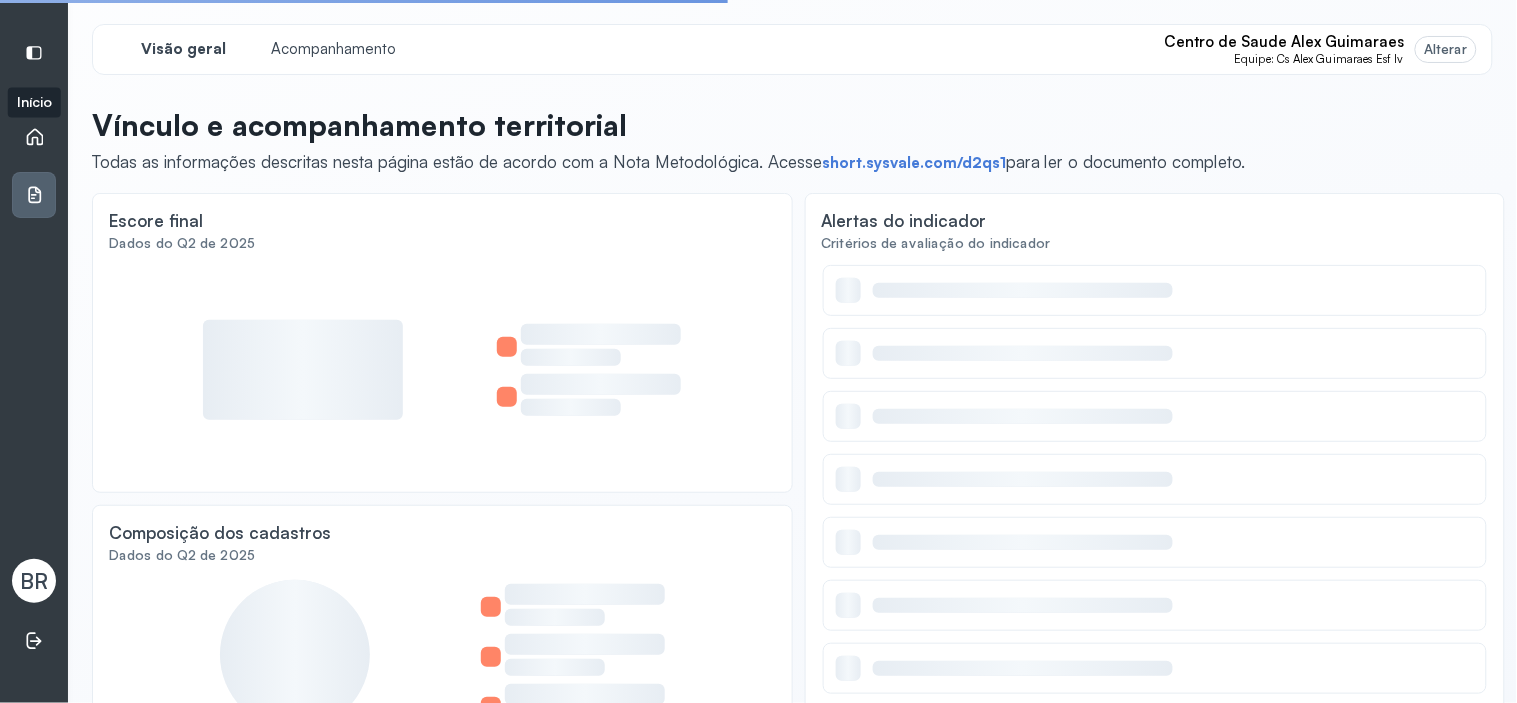 click 